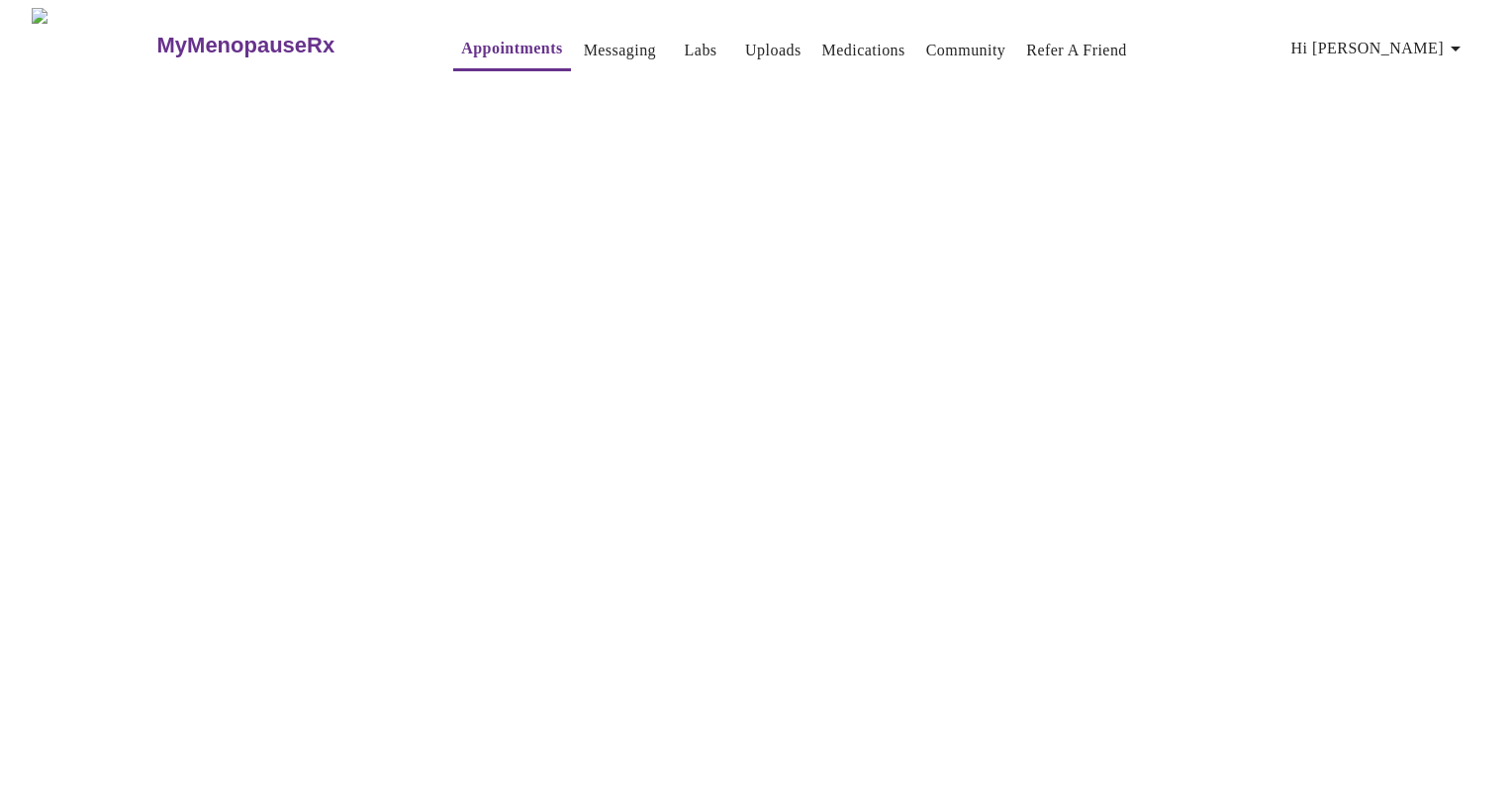 scroll, scrollTop: 0, scrollLeft: 0, axis: both 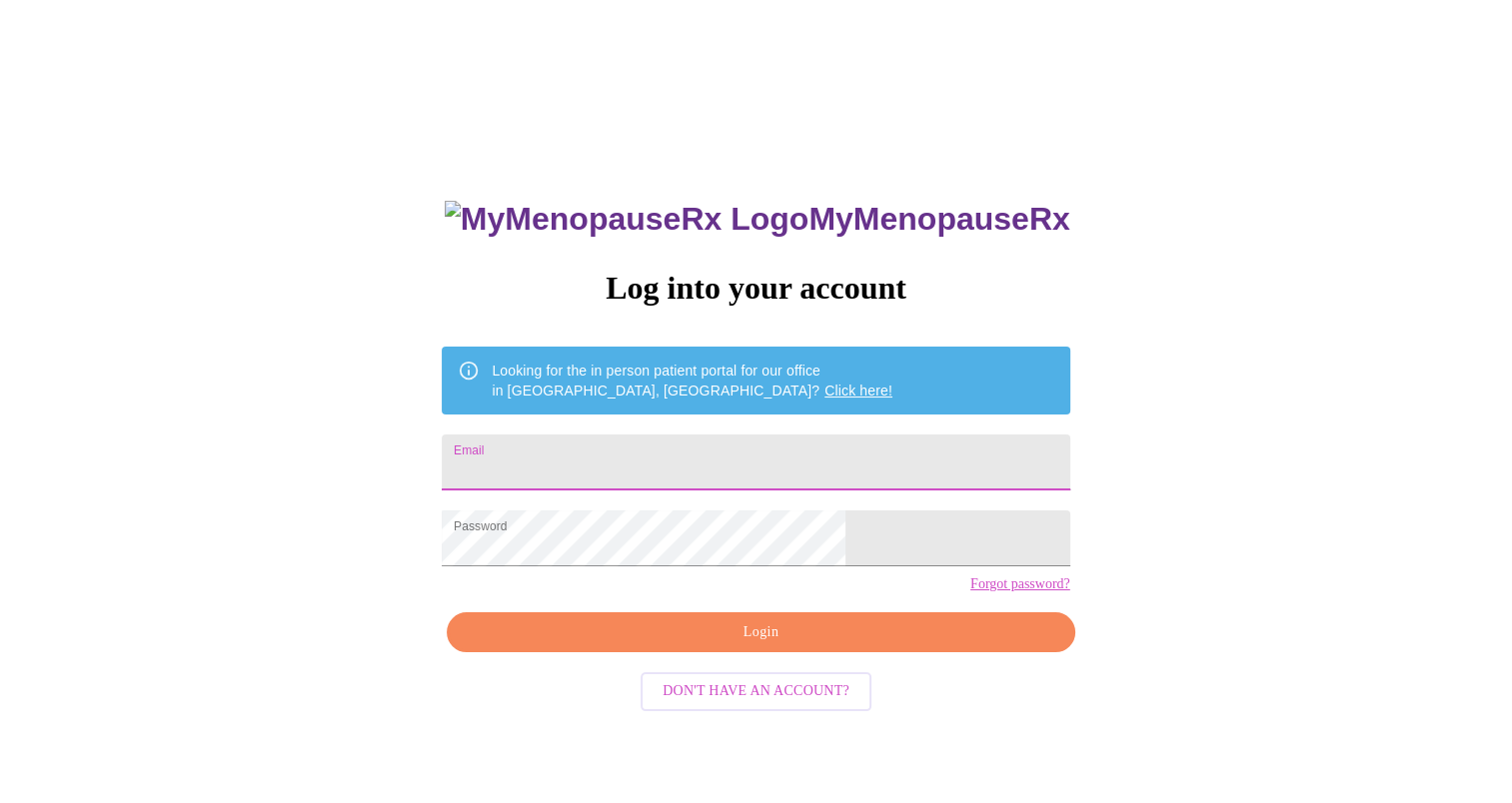 click on "Email" at bounding box center (756, 462) 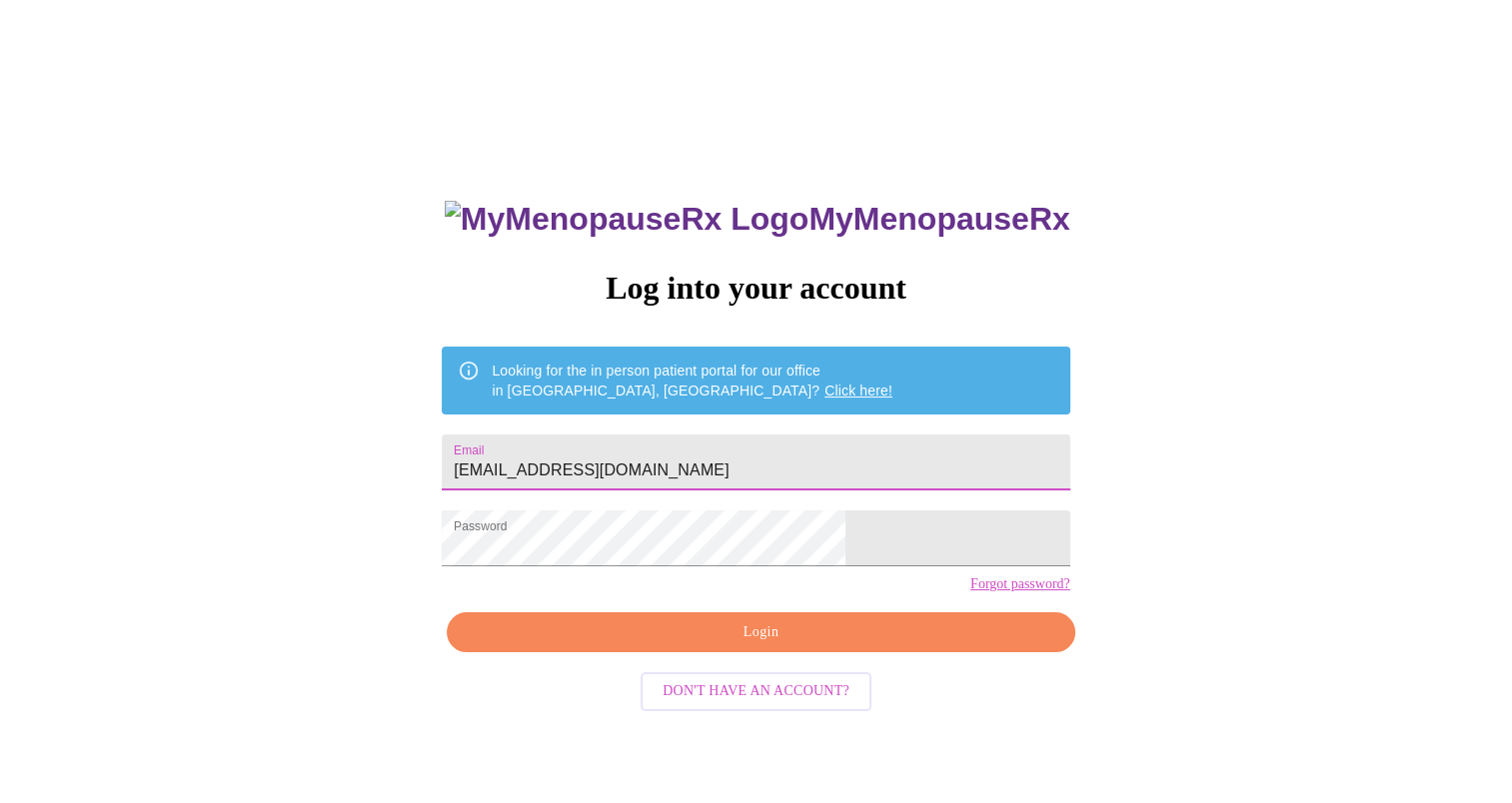 click on "Login" at bounding box center (760, 632) 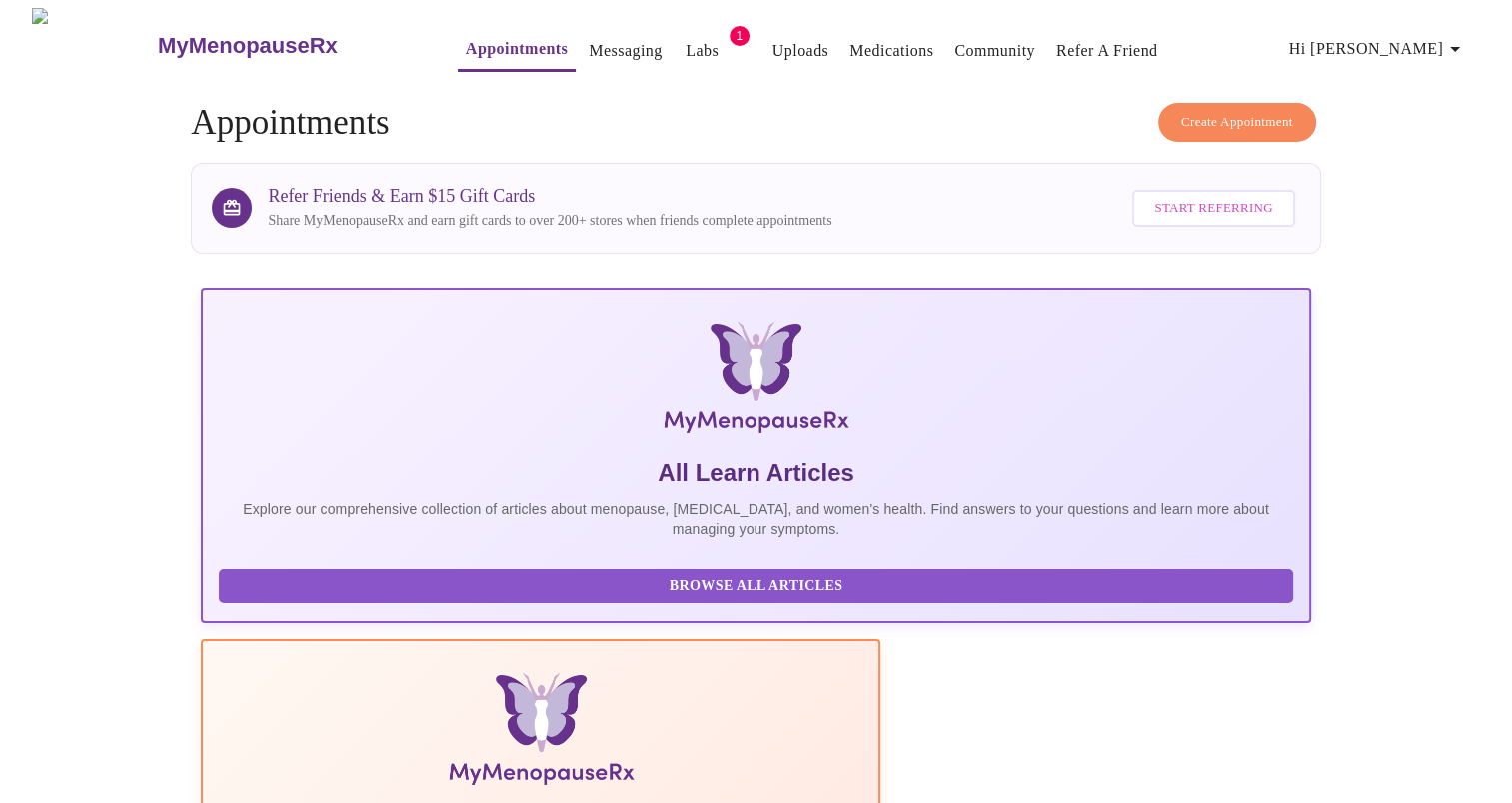 click on "Labs" at bounding box center [702, 51] 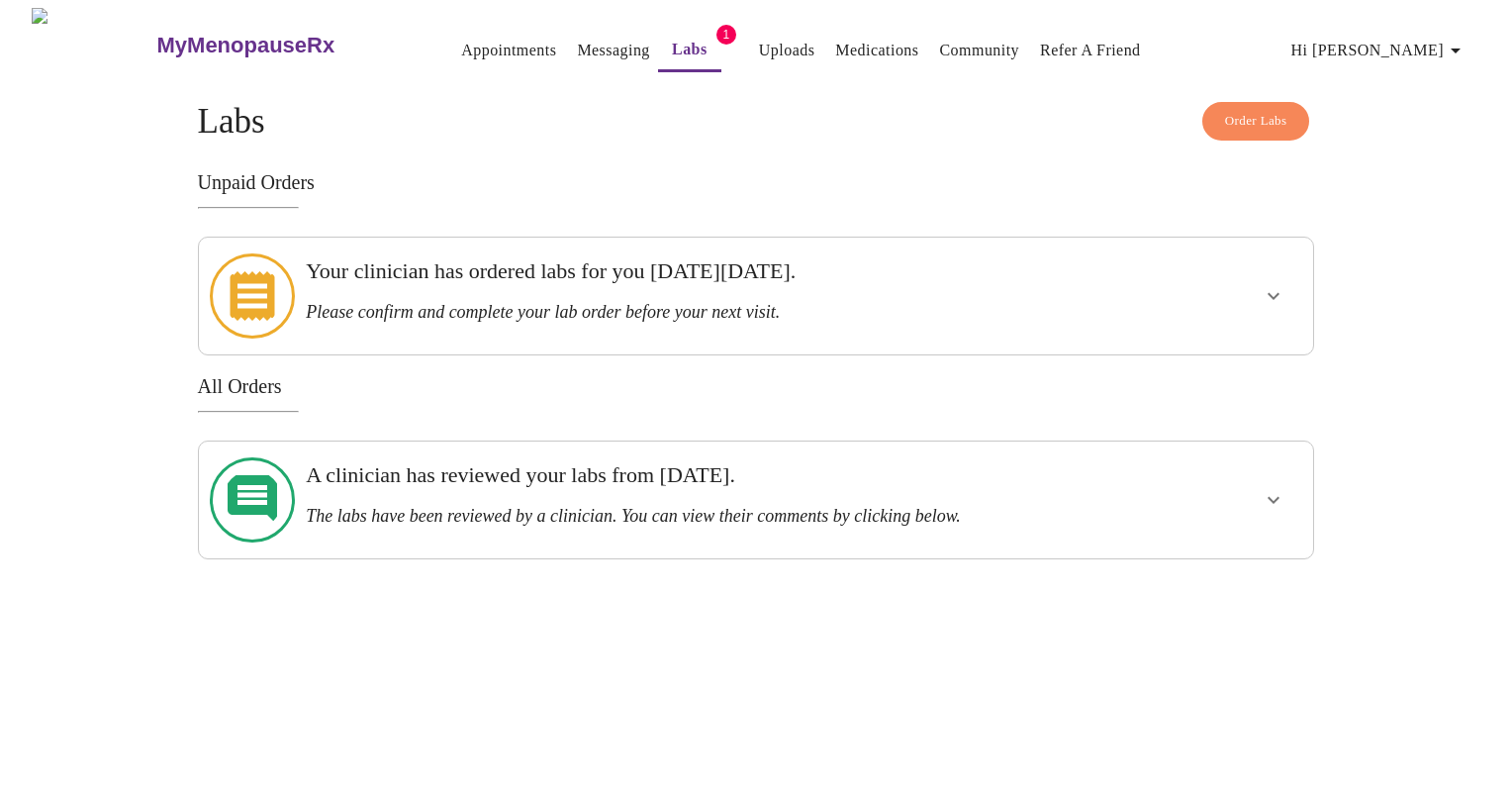 click on "Your clinician has ordered labs for you [DATE][DATE]." at bounding box center [702, 271] 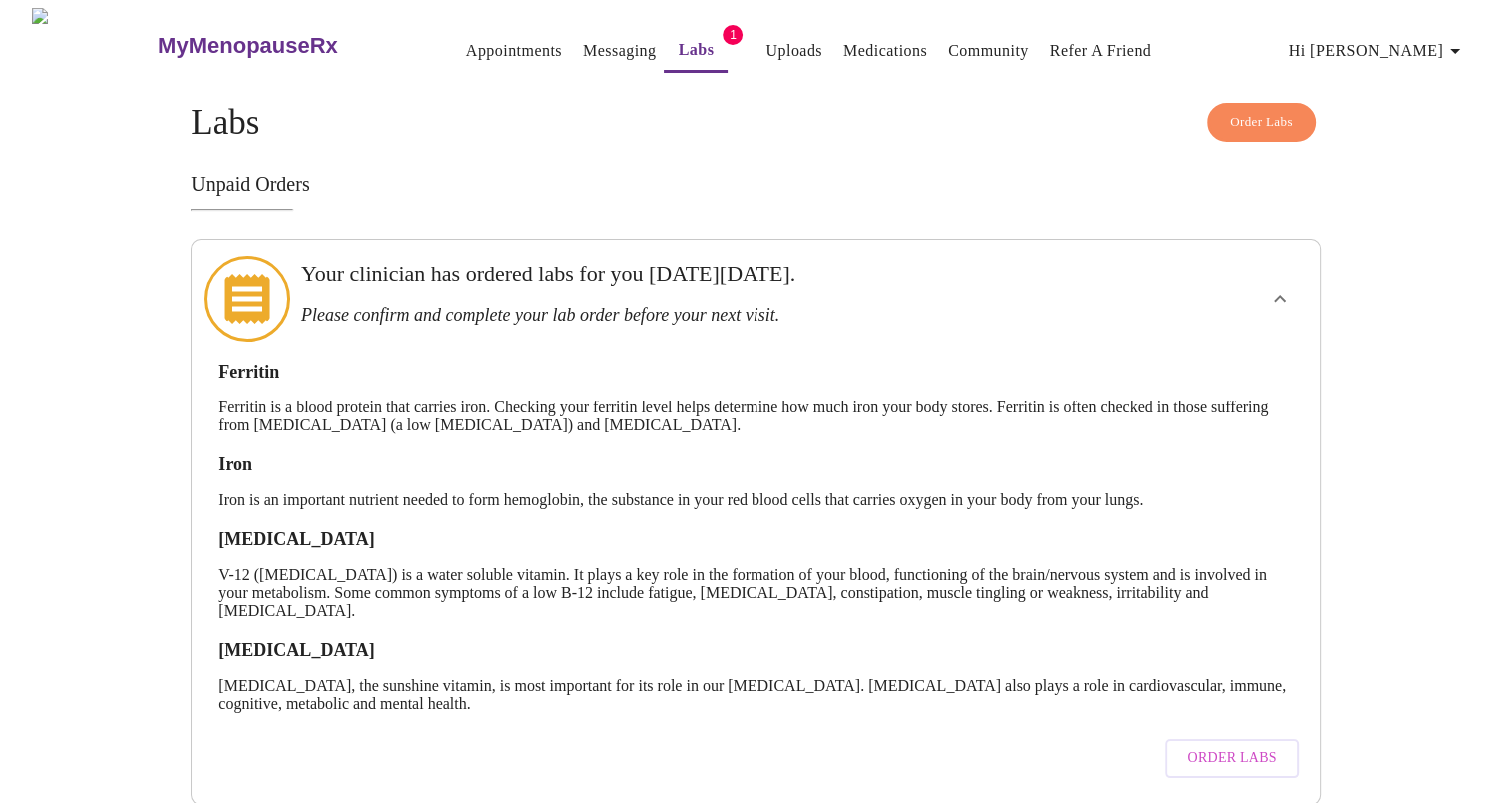 click on "Unpaid Orders" at bounding box center [756, 184] 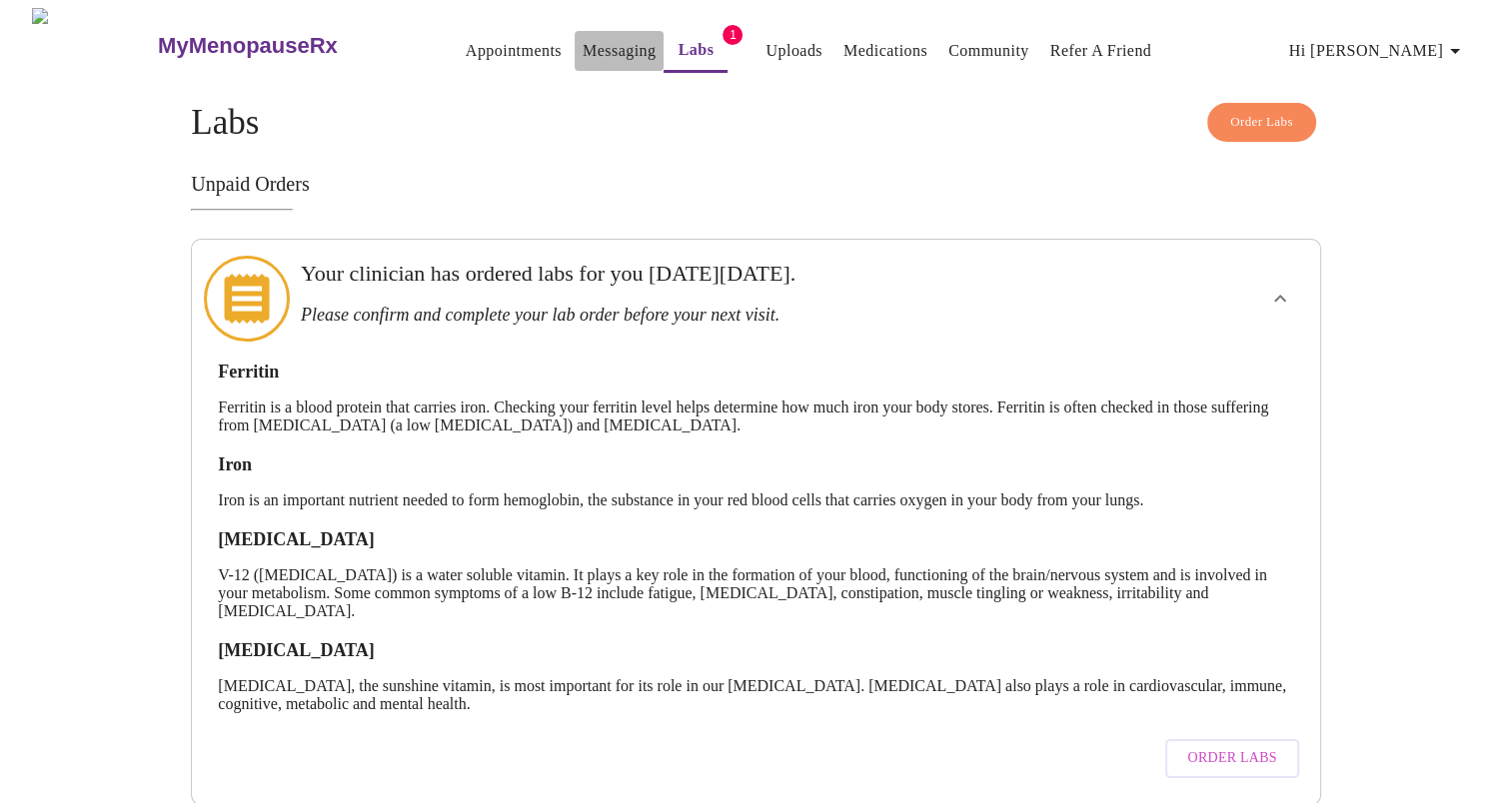click on "Messaging" at bounding box center [619, 51] 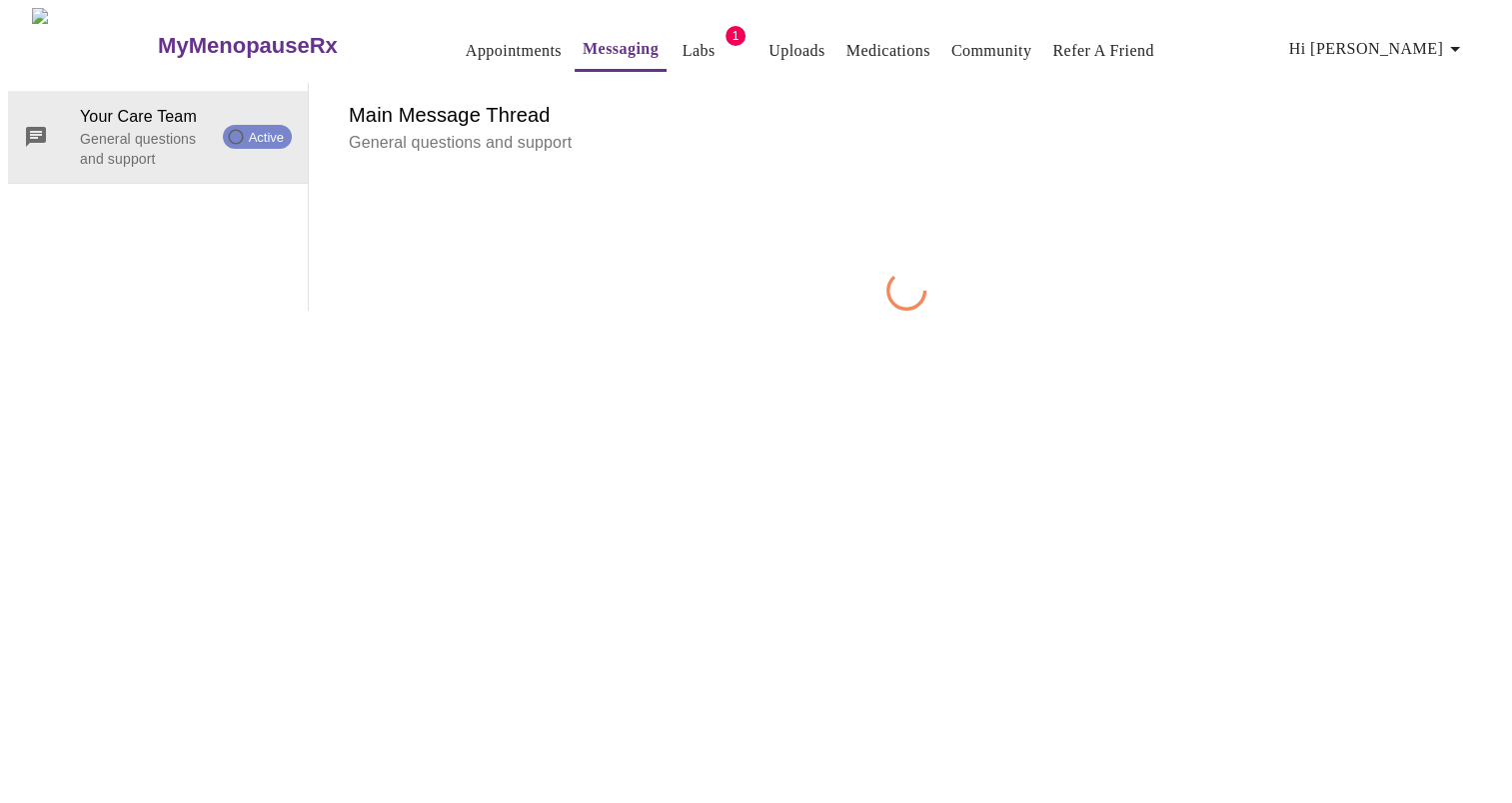scroll, scrollTop: 75, scrollLeft: 0, axis: vertical 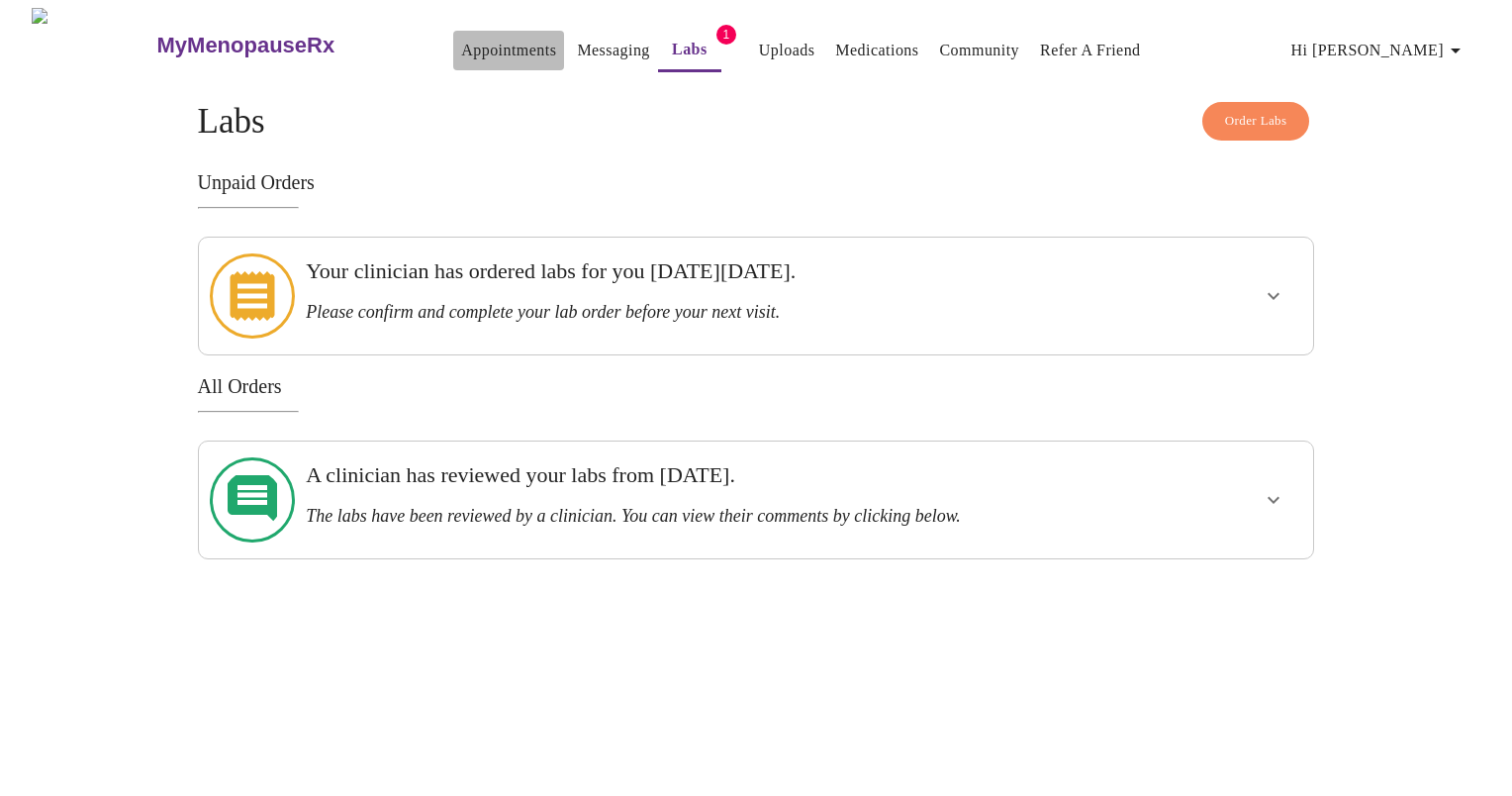 click on "Appointments" at bounding box center [509, 50] 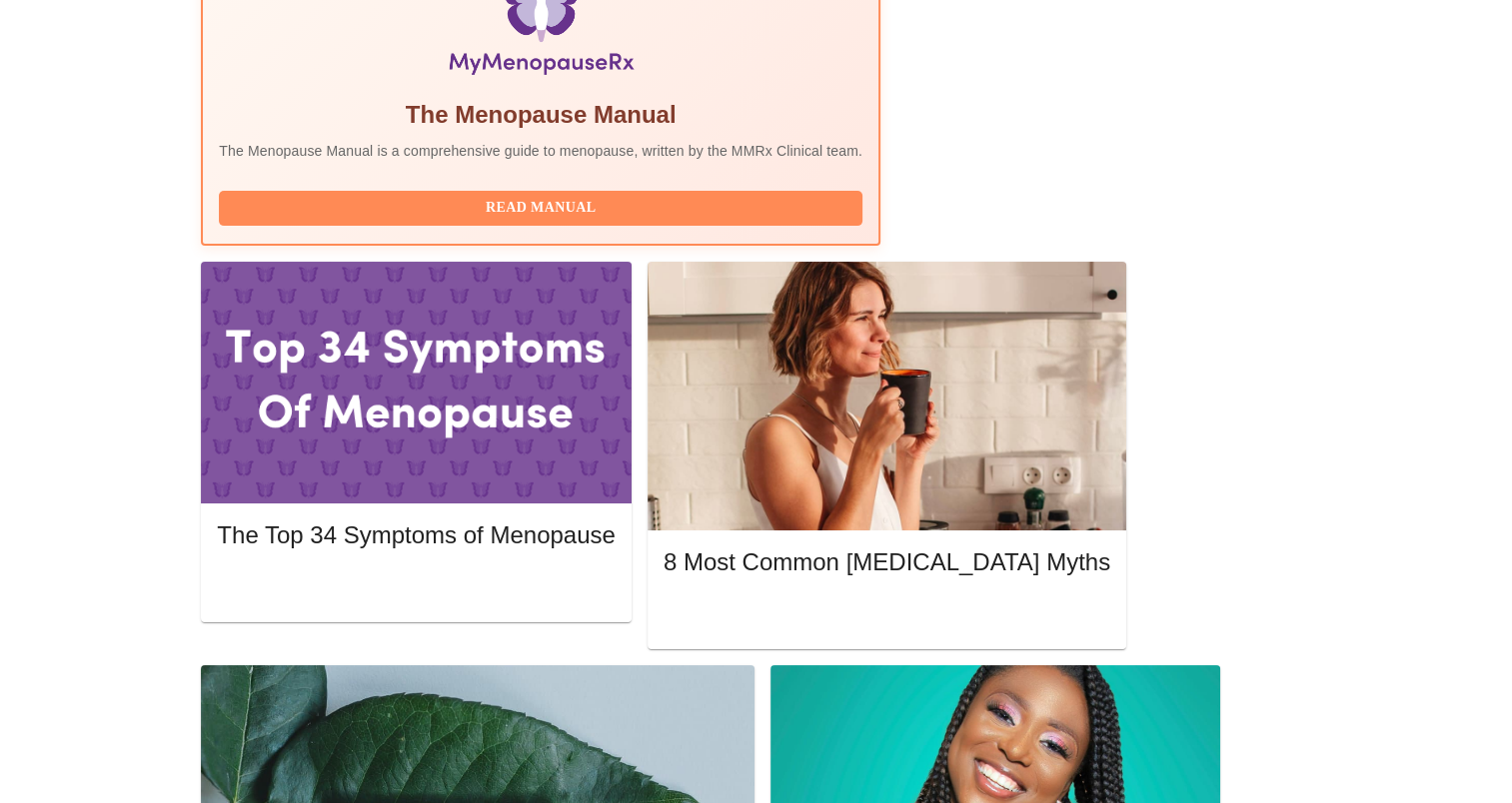 scroll, scrollTop: 717, scrollLeft: 0, axis: vertical 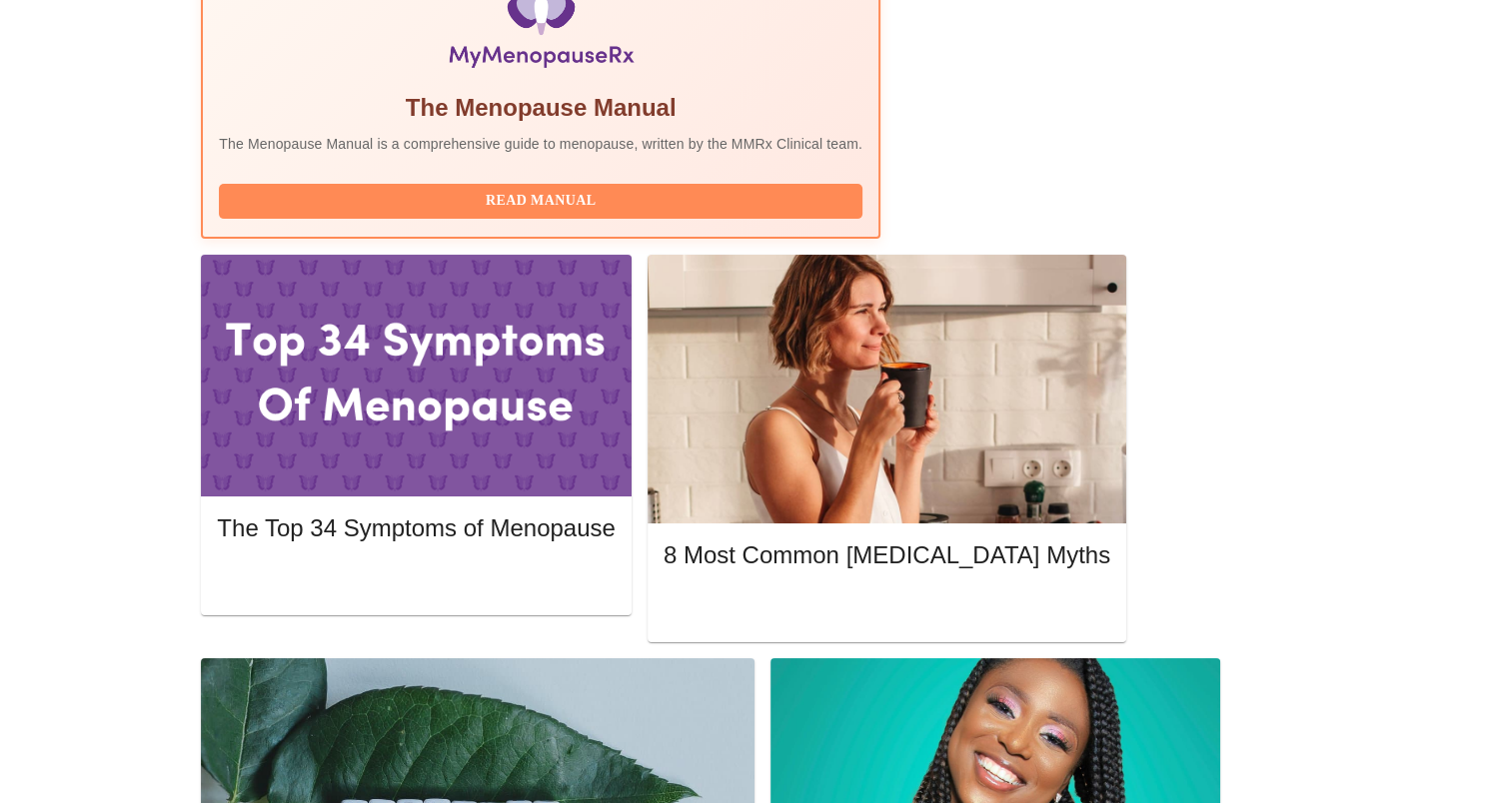 click on "Join Waiting Room" at bounding box center [1204, 1832] 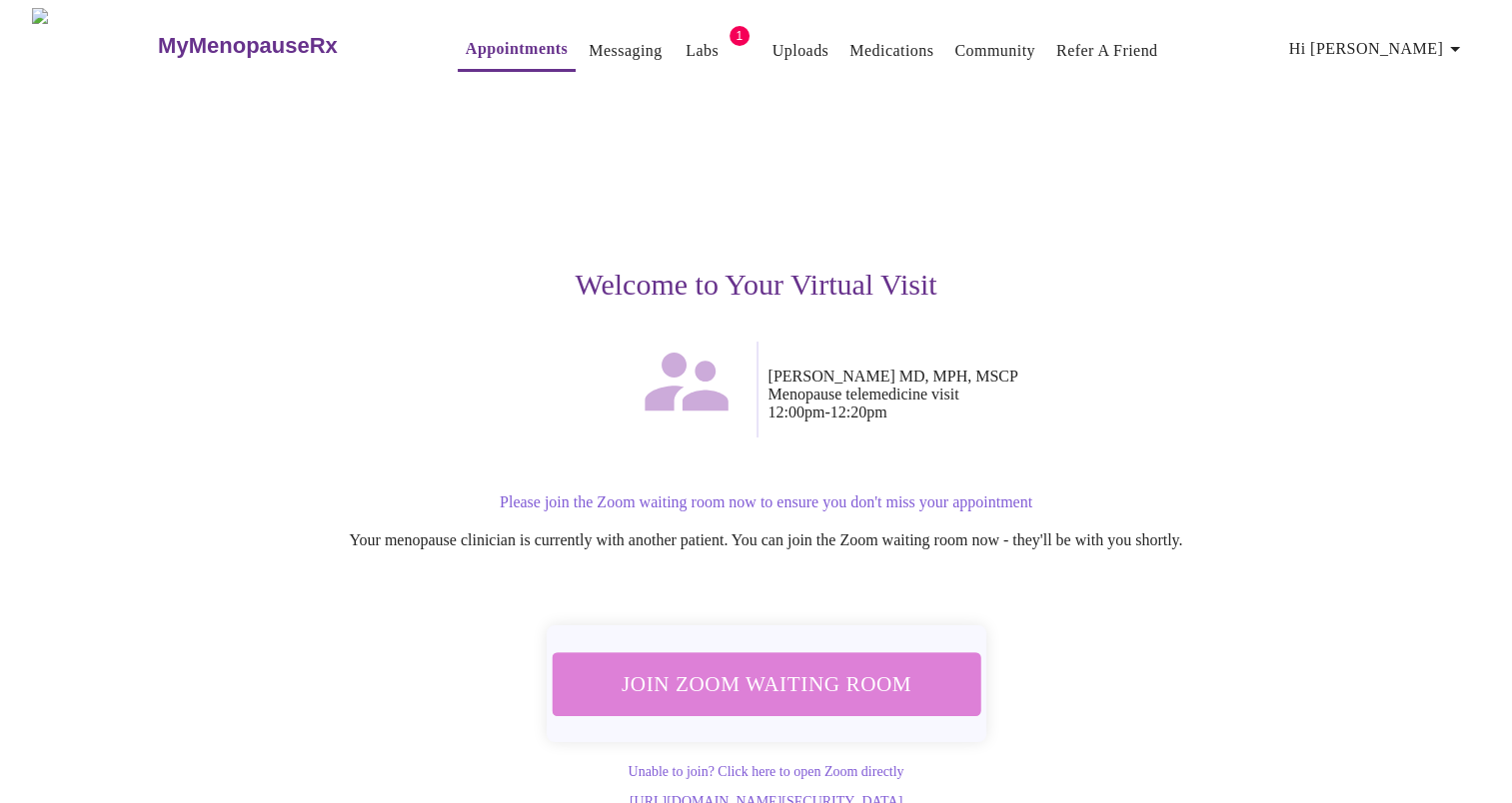 click on "Join Zoom Waiting Room" at bounding box center (766, 683) 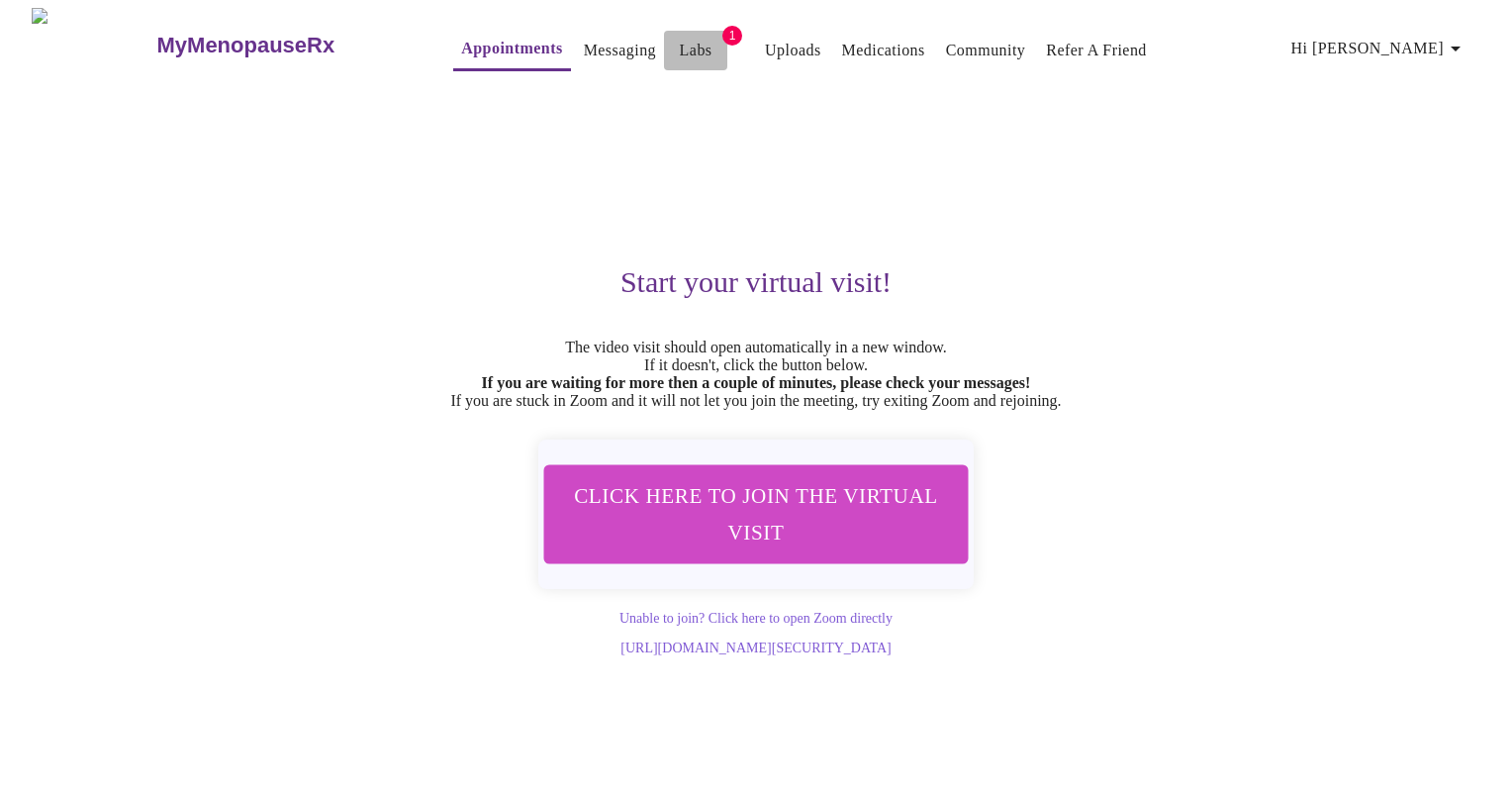 click on "Labs" at bounding box center [696, 50] 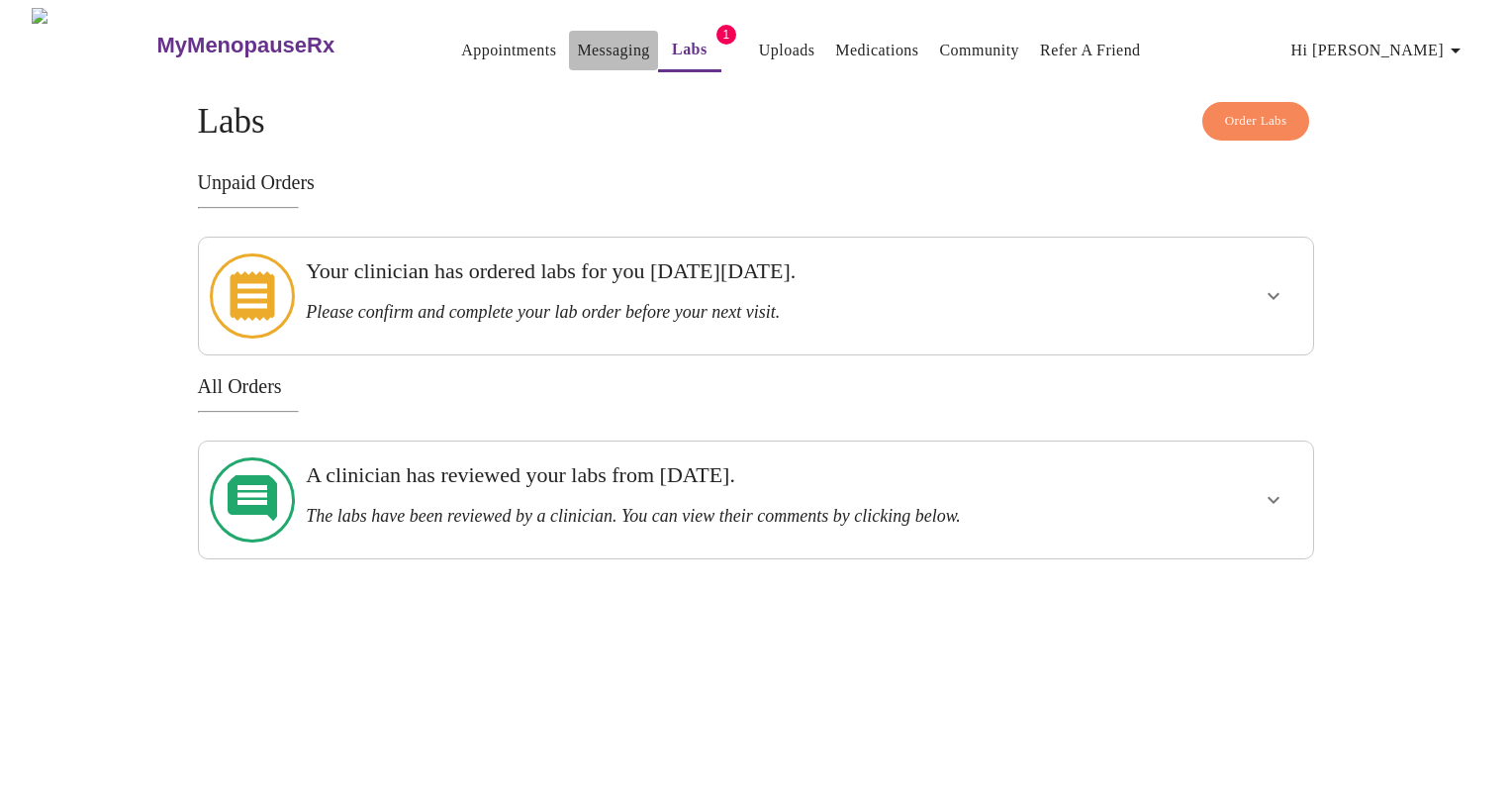 click on "Messaging" at bounding box center (613, 50) 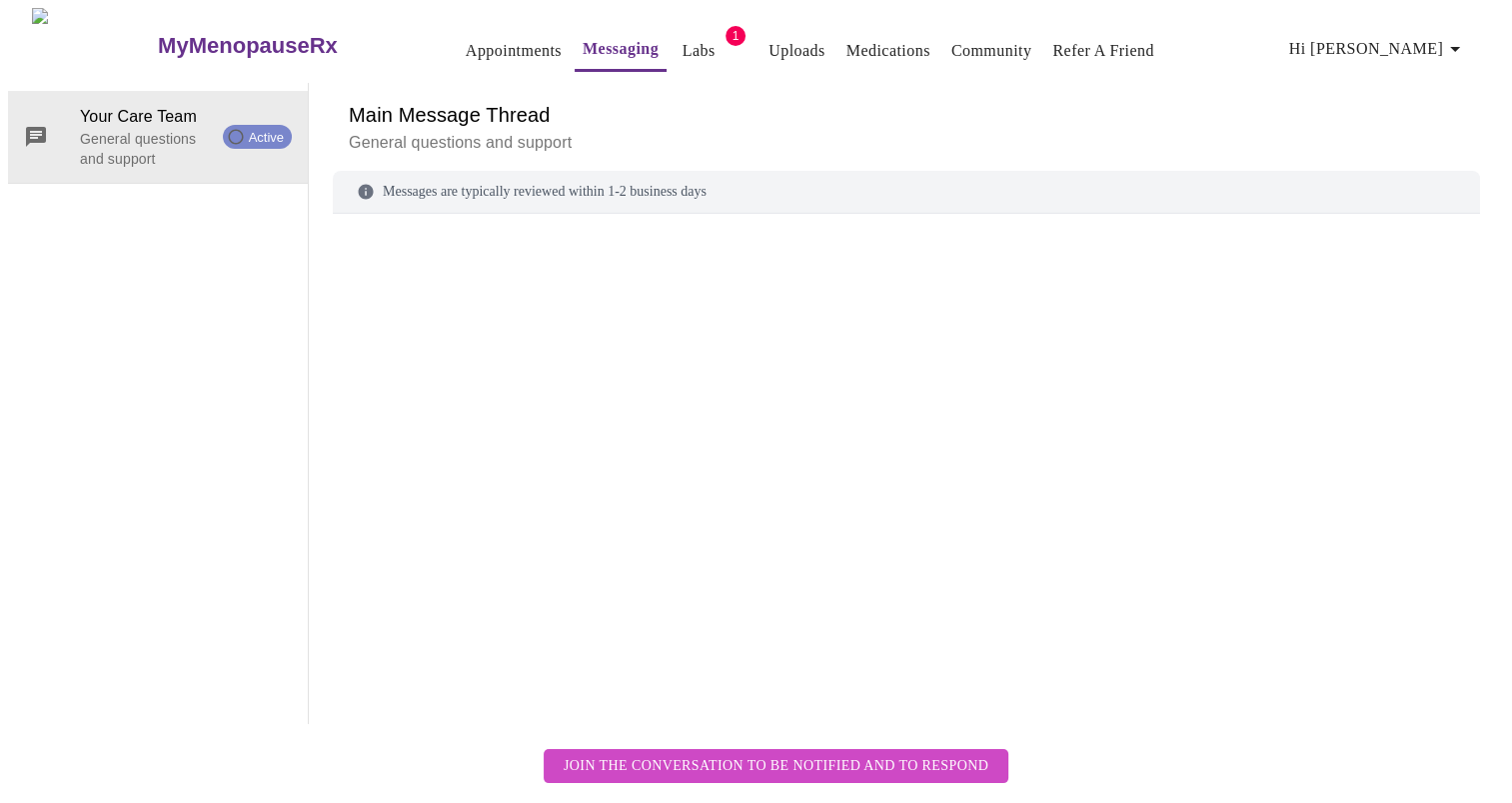 scroll, scrollTop: 75, scrollLeft: 0, axis: vertical 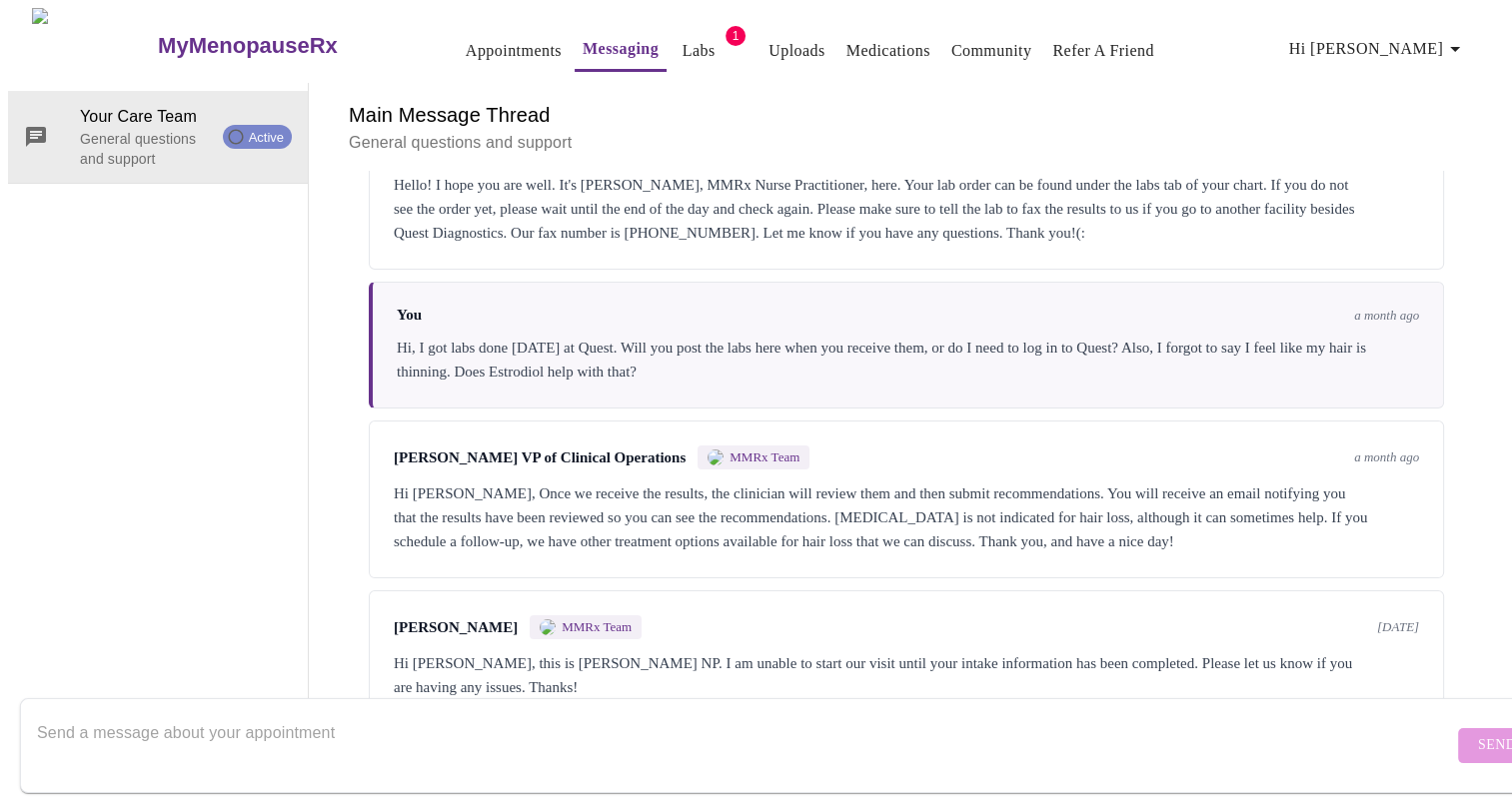 click at bounding box center (745, 745) 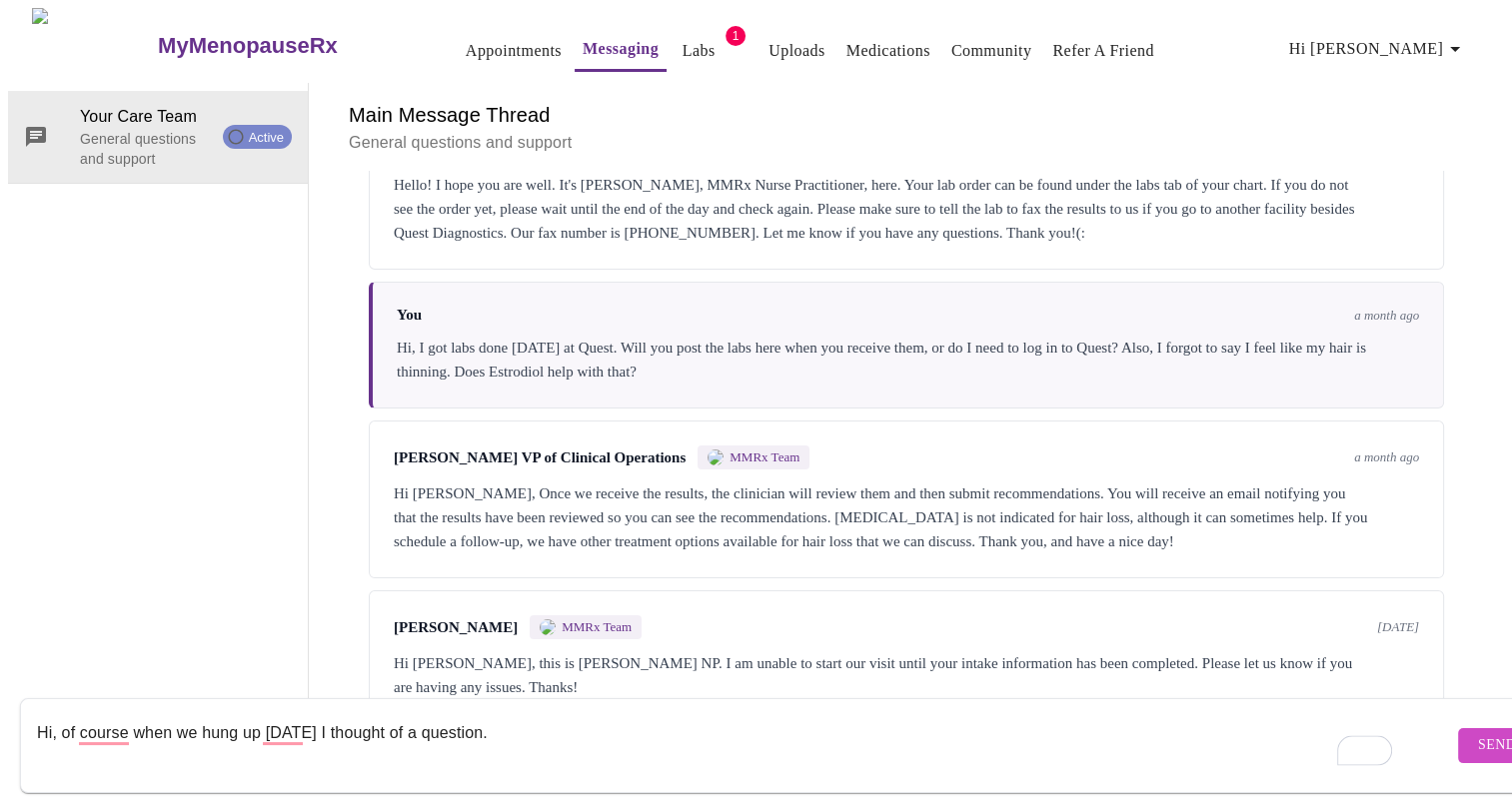 click on "Hi, of course when we hung up [DATE] I thought of a question." at bounding box center [745, 745] 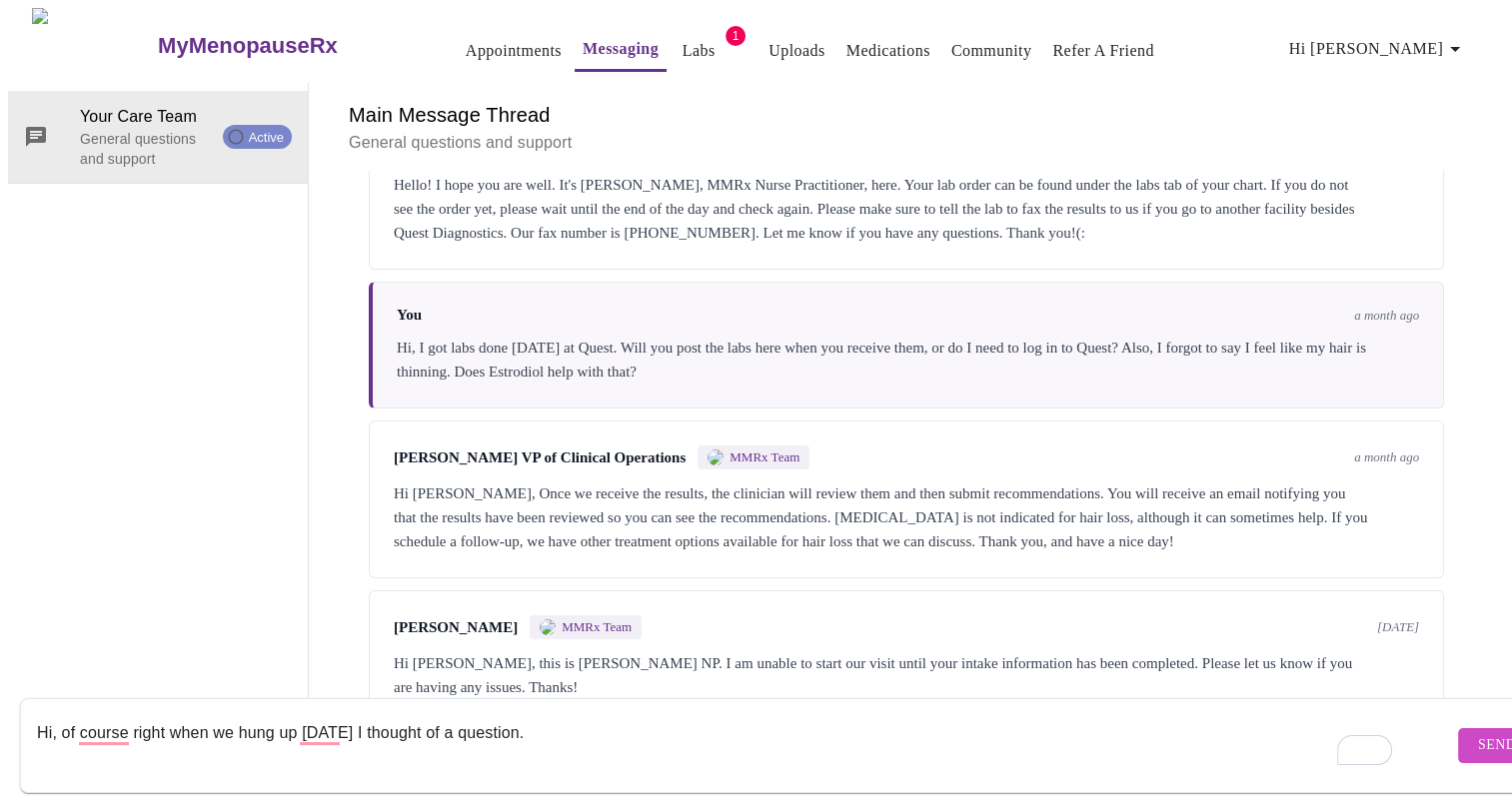 click on "Hi, of course right when we hung up [DATE] I thought of a question." at bounding box center (745, 745) 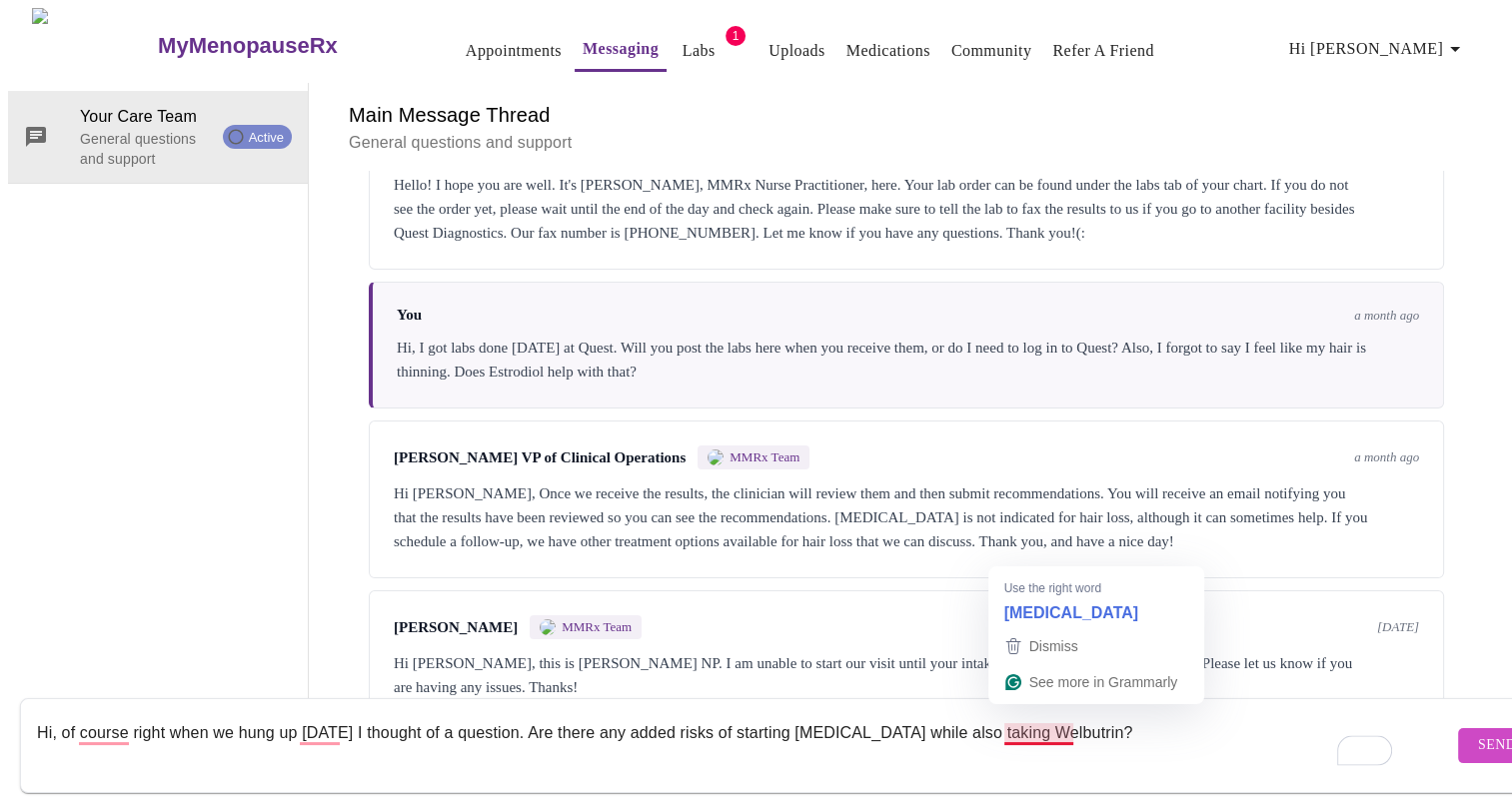 click on "Hi, of course right when we hung up [DATE] I thought of a question. Are there any added risks of starting [MEDICAL_DATA] while also taking Welbutrin?" at bounding box center [745, 745] 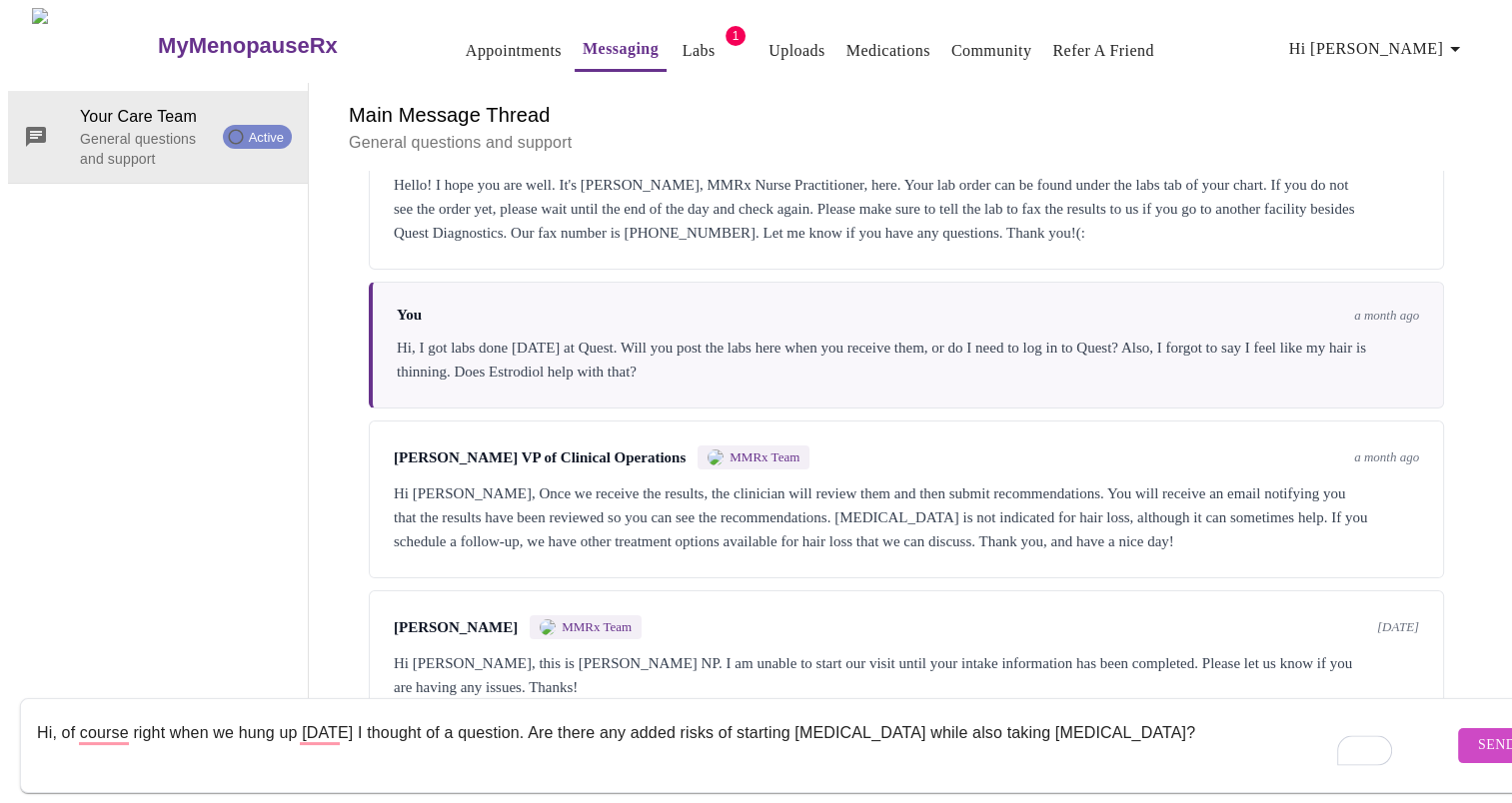 click on "Hi, of course right when we hung up [DATE] I thought of a question. Are there any added risks of starting [MEDICAL_DATA] while also taking [MEDICAL_DATA]?" at bounding box center (745, 745) 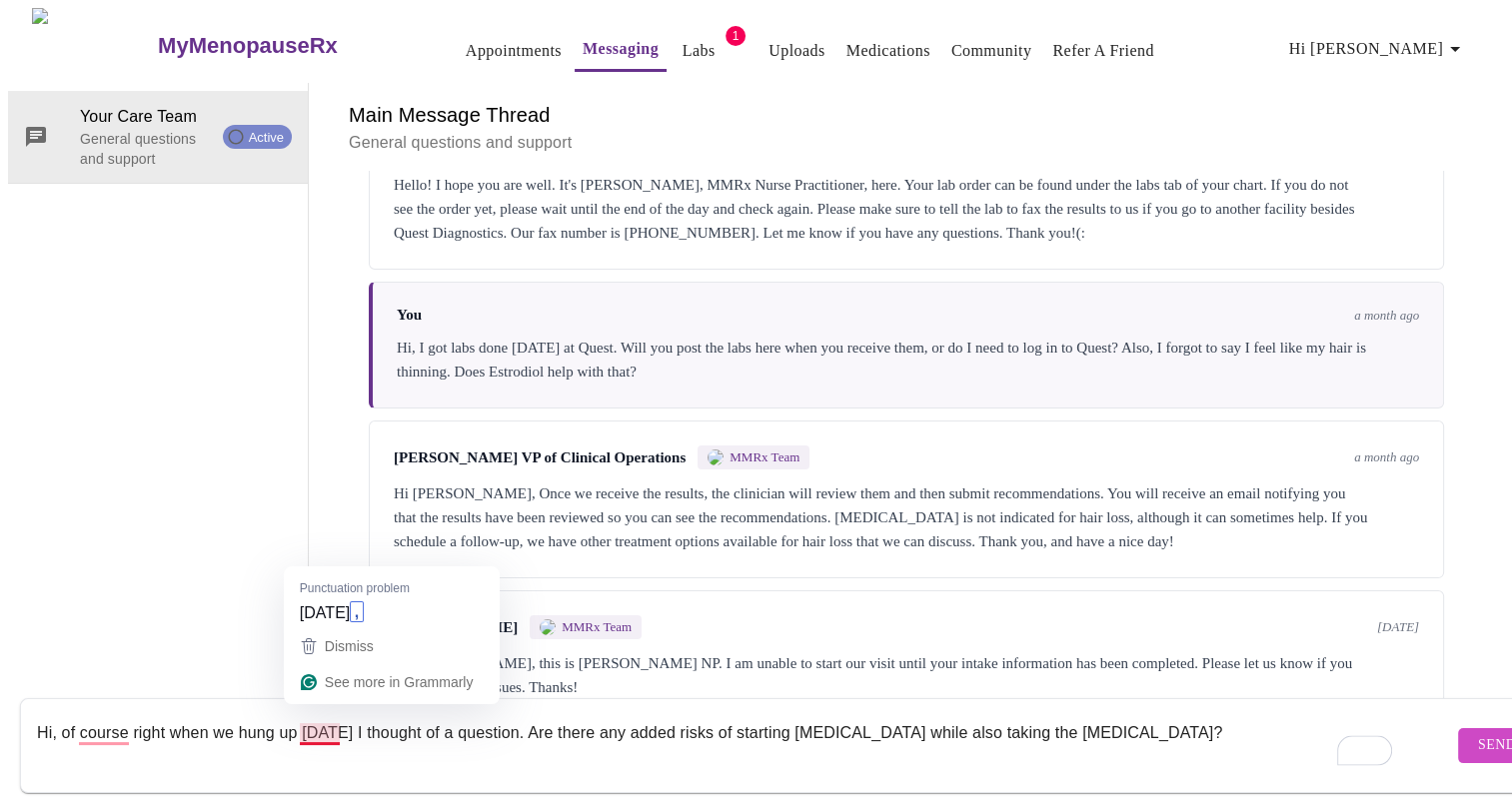 click on "Hi, of course right when we hung up [DATE] I thought of a question. Are there any added risks of starting [MEDICAL_DATA] while also taking the [MEDICAL_DATA]?" at bounding box center [745, 745] 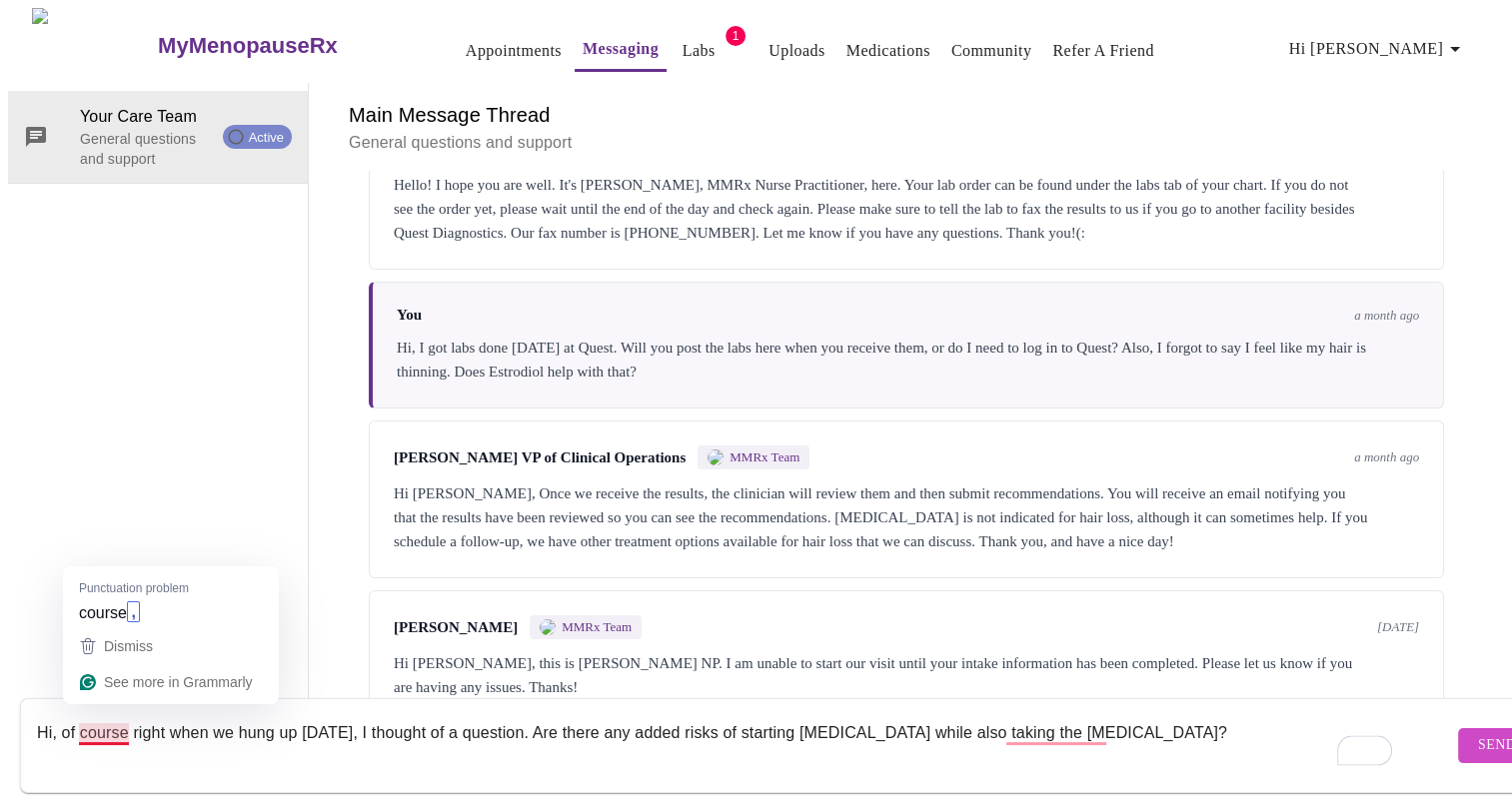 click on "Hi, of course right when we hung up [DATE], I thought of a question. Are there any added risks of starting [MEDICAL_DATA] while also taking the [MEDICAL_DATA]?" at bounding box center (745, 745) 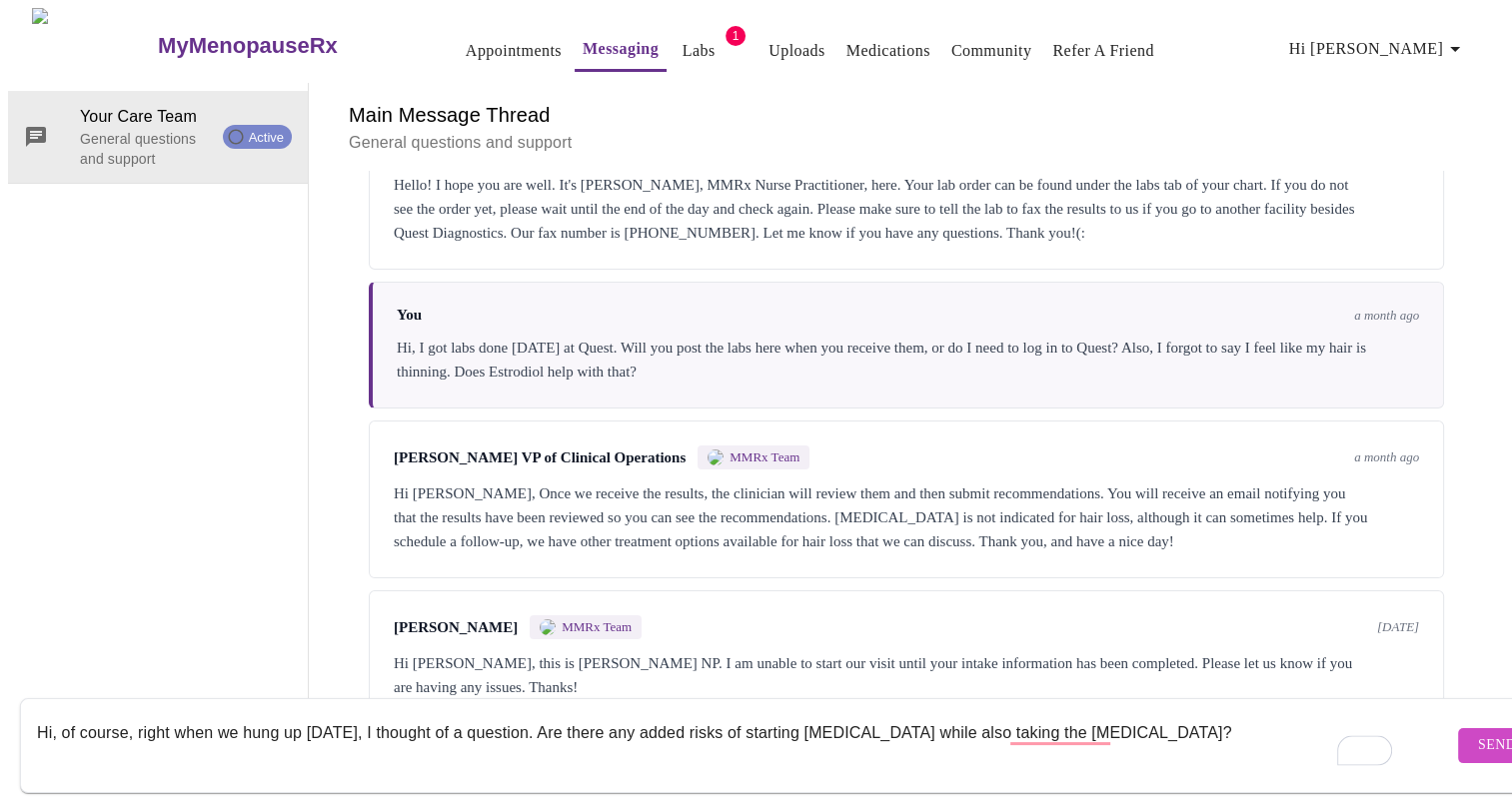 click on "Hi, of course, right when we hung up [DATE], I thought of a question. Are there any added risks of starting [MEDICAL_DATA] while also taking the [MEDICAL_DATA]?" at bounding box center (745, 745) 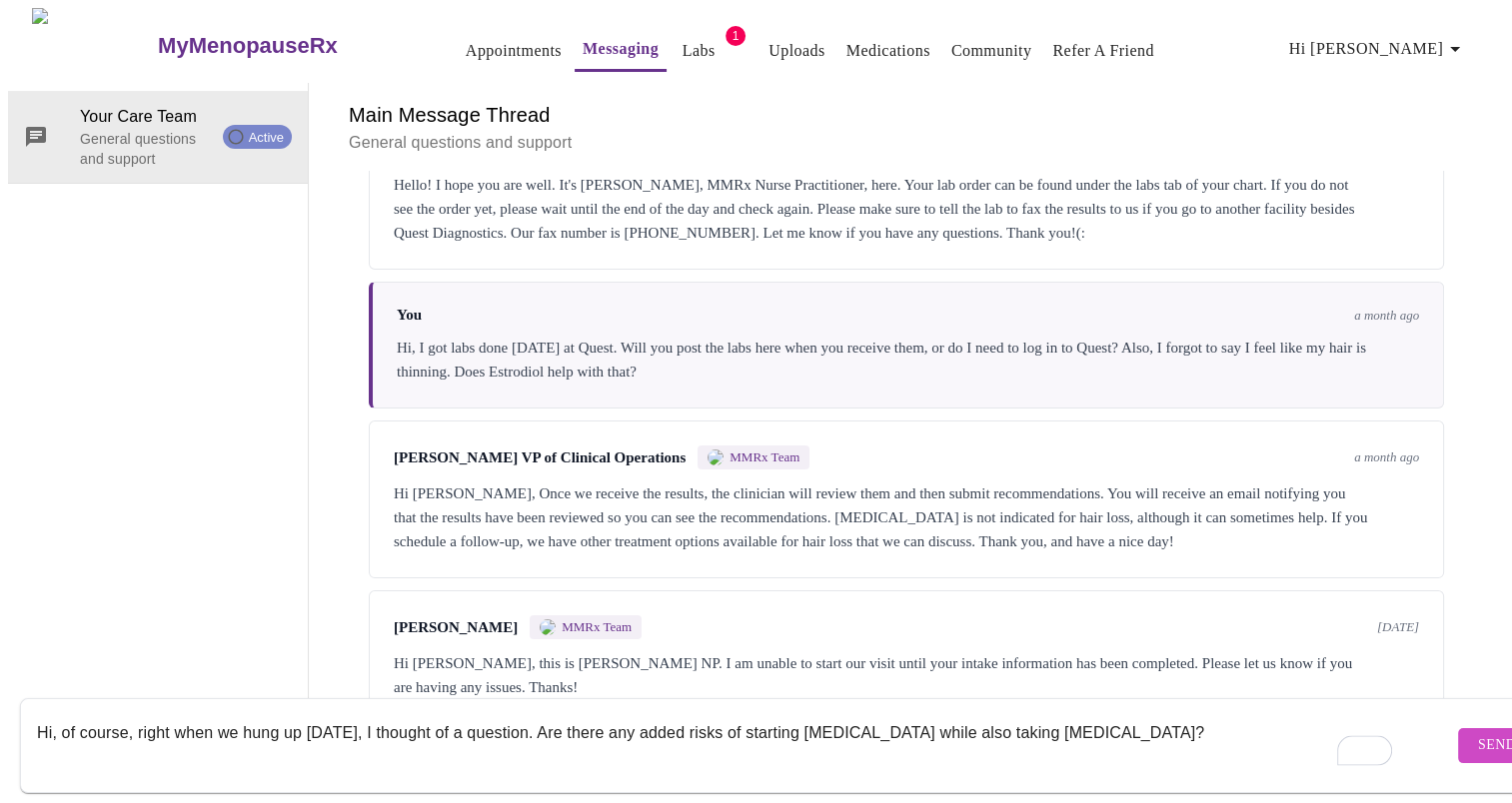 click on "Hi, of course, right when we hung up [DATE], I thought of a question. Are there any added risks of starting [MEDICAL_DATA] while also taking [MEDICAL_DATA]?" at bounding box center [745, 745] 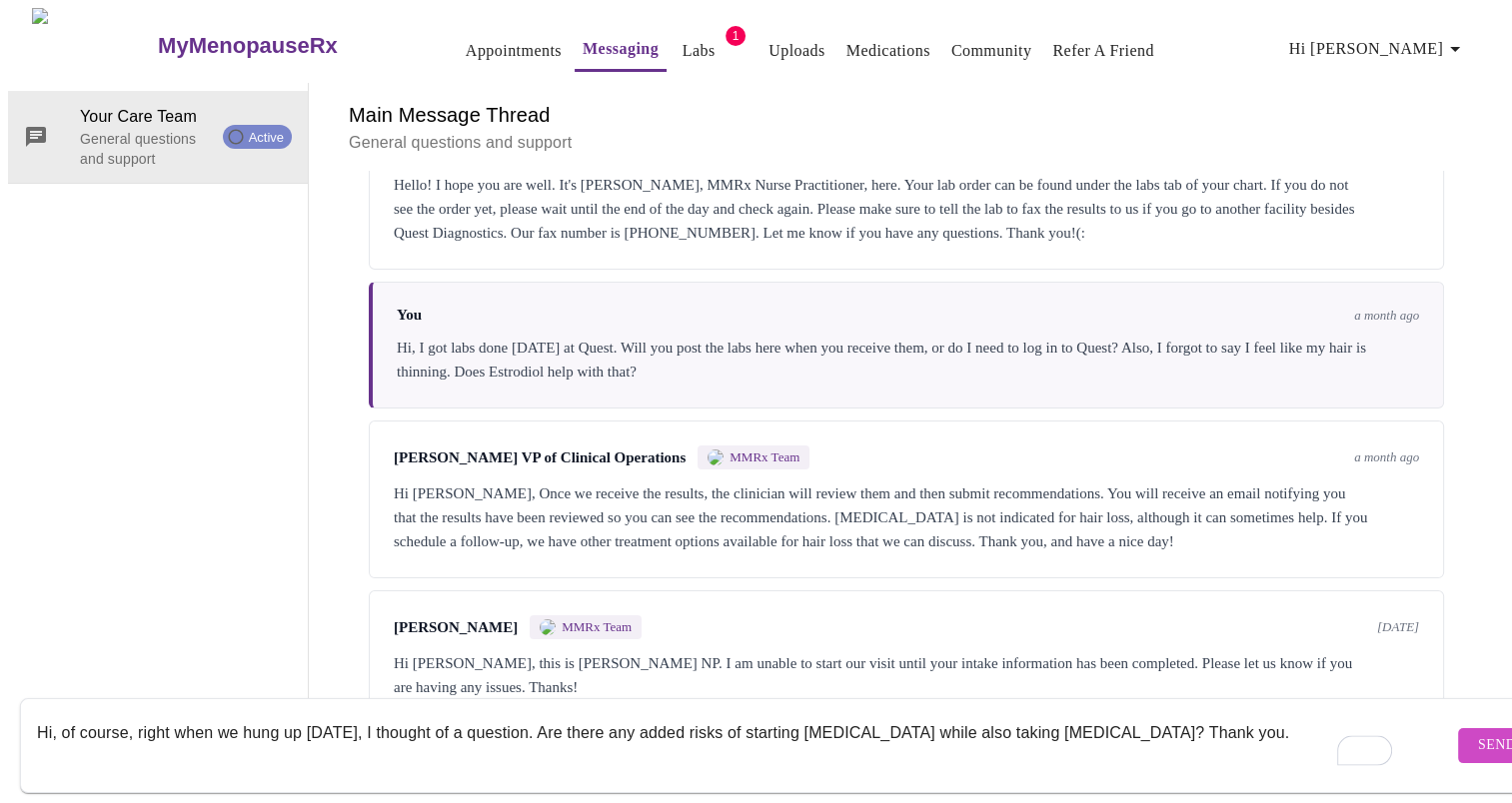 type on "Hi, of course, right when we hung up [DATE], I thought of a question. Are there any added risks of starting [MEDICAL_DATA] while also taking [MEDICAL_DATA]? Thank you." 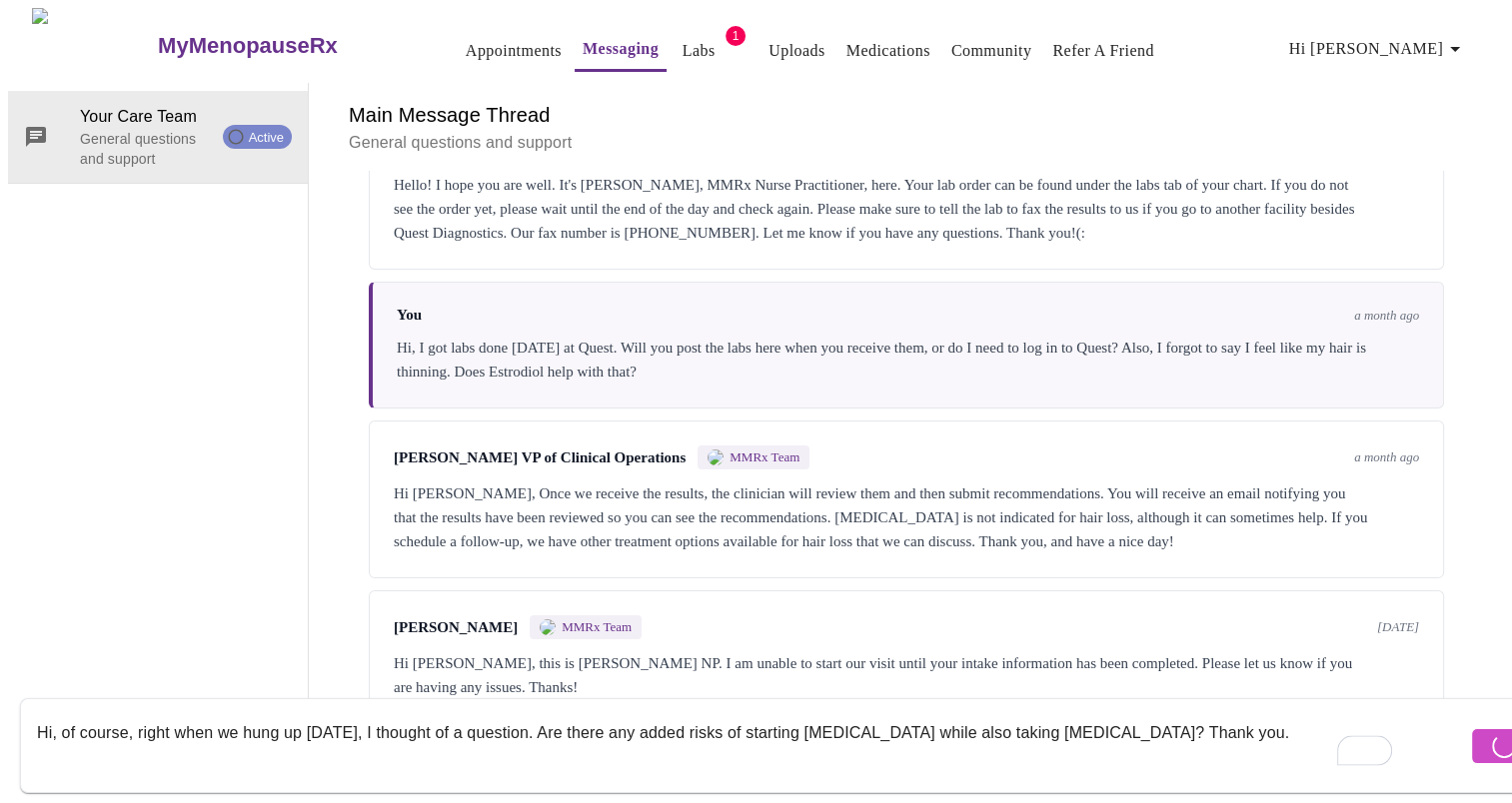type 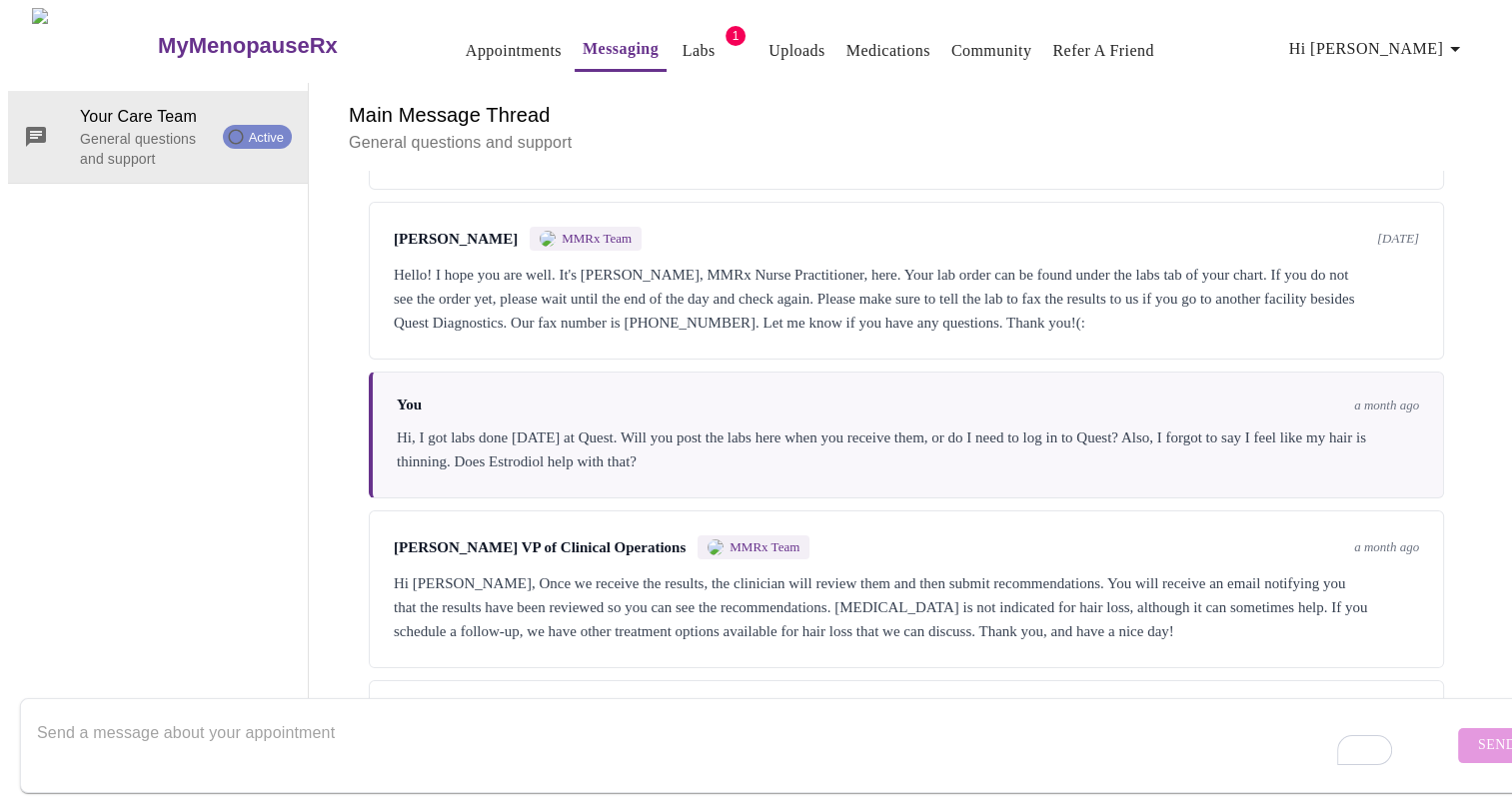 scroll, scrollTop: 455, scrollLeft: 0, axis: vertical 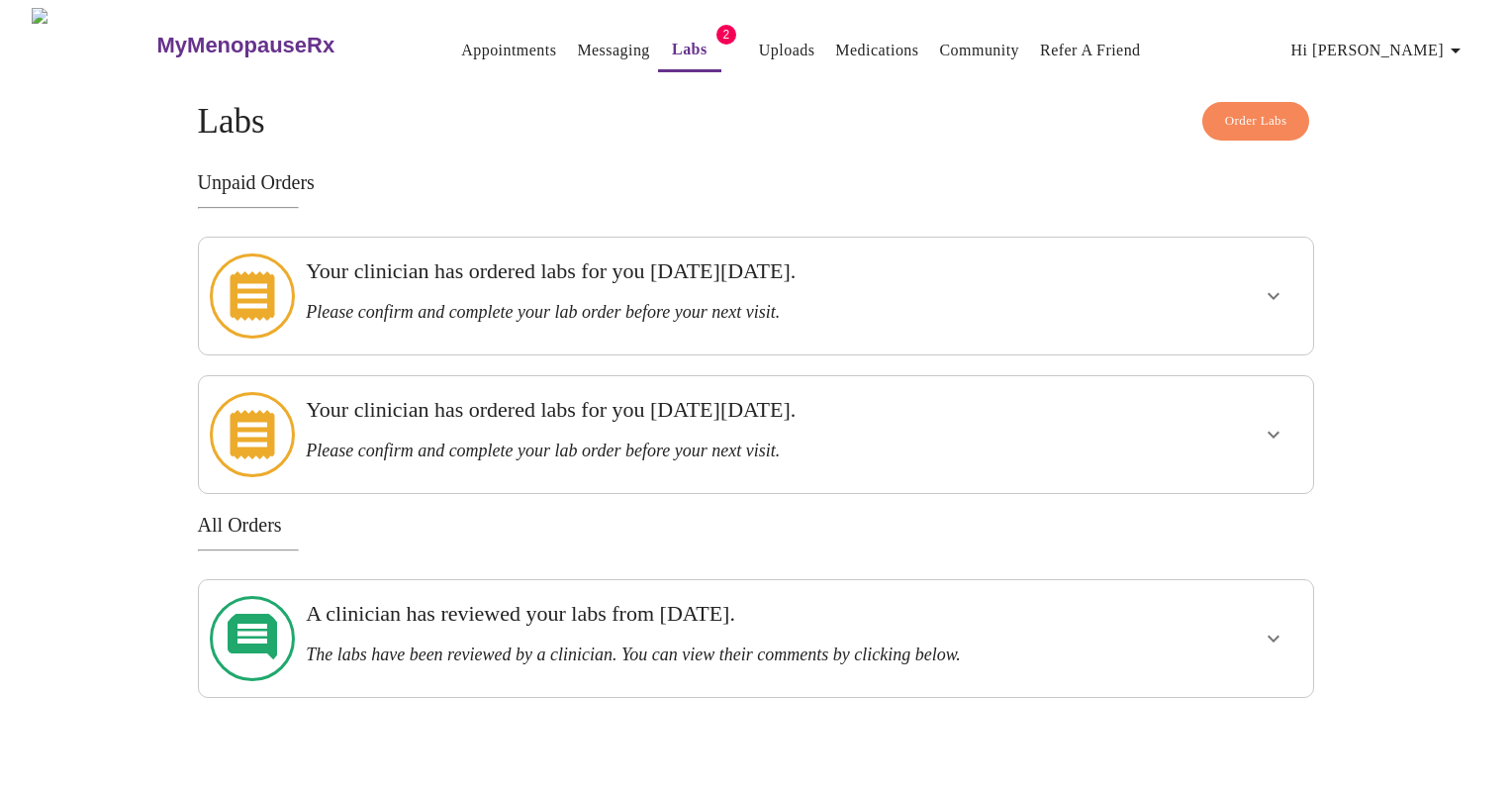 click on "Labs" at bounding box center (690, 50) 